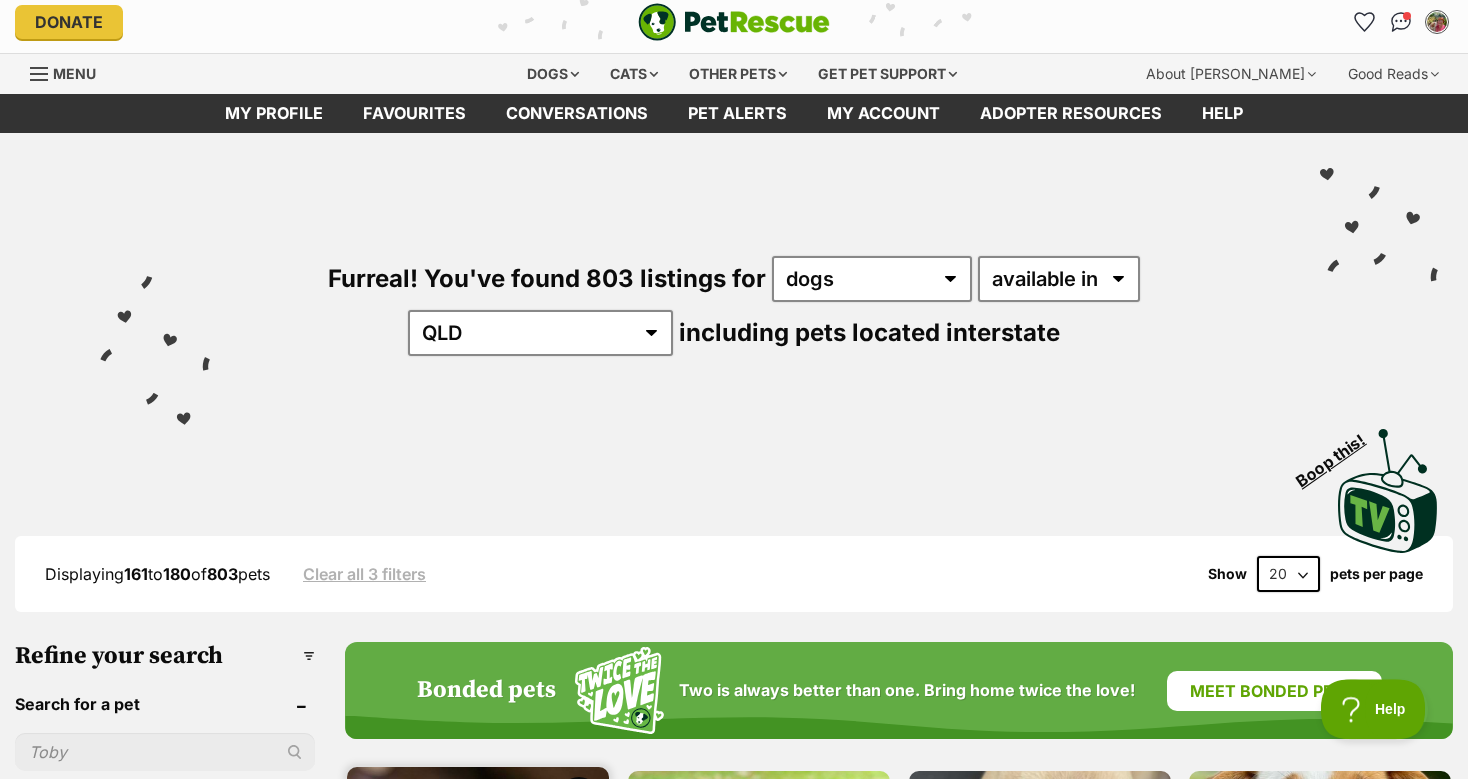 scroll, scrollTop: 739, scrollLeft: 0, axis: vertical 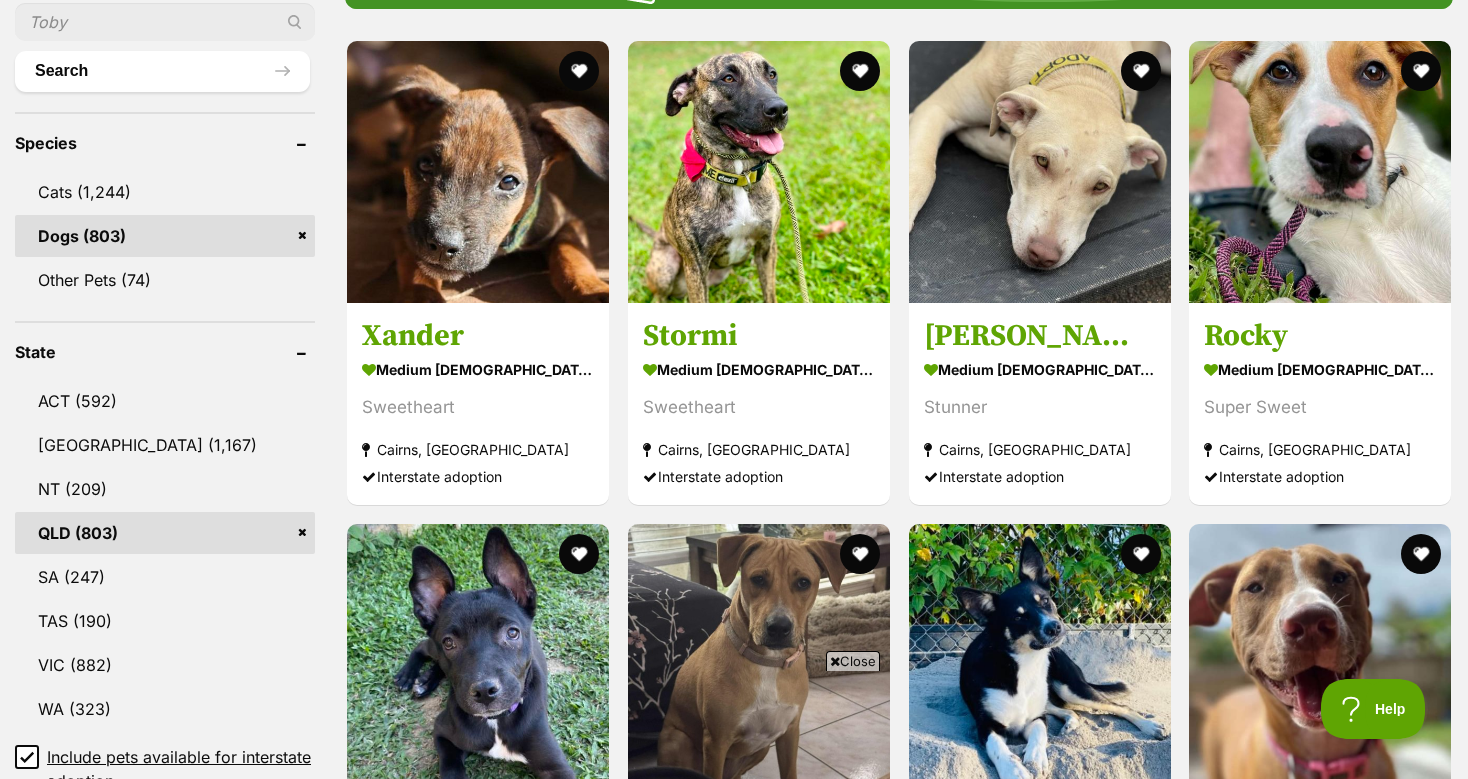 click on "QLD (803)" at bounding box center [165, 533] 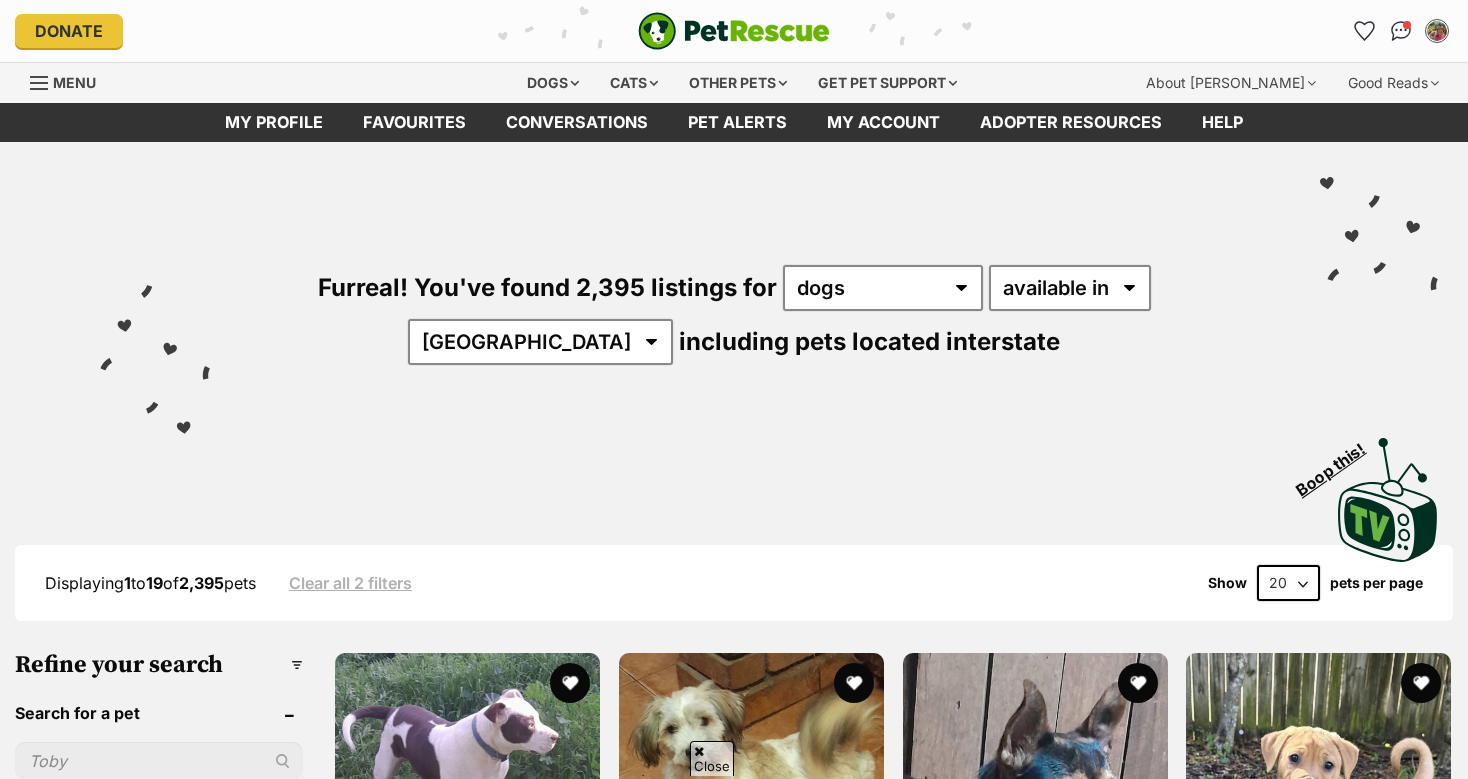 click on "Include pets available for interstate adoption" at bounding box center [175, 1508] 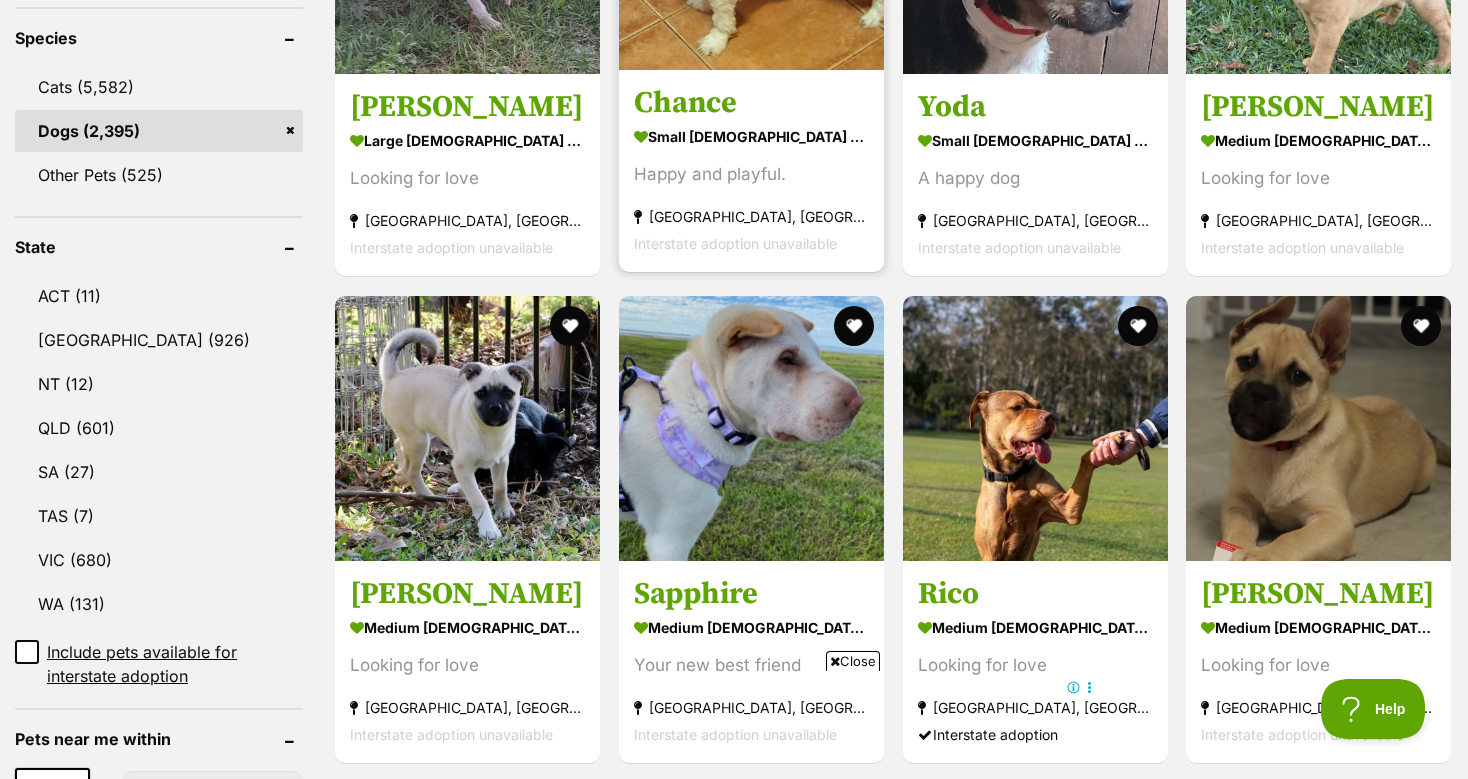 scroll, scrollTop: 1056, scrollLeft: 0, axis: vertical 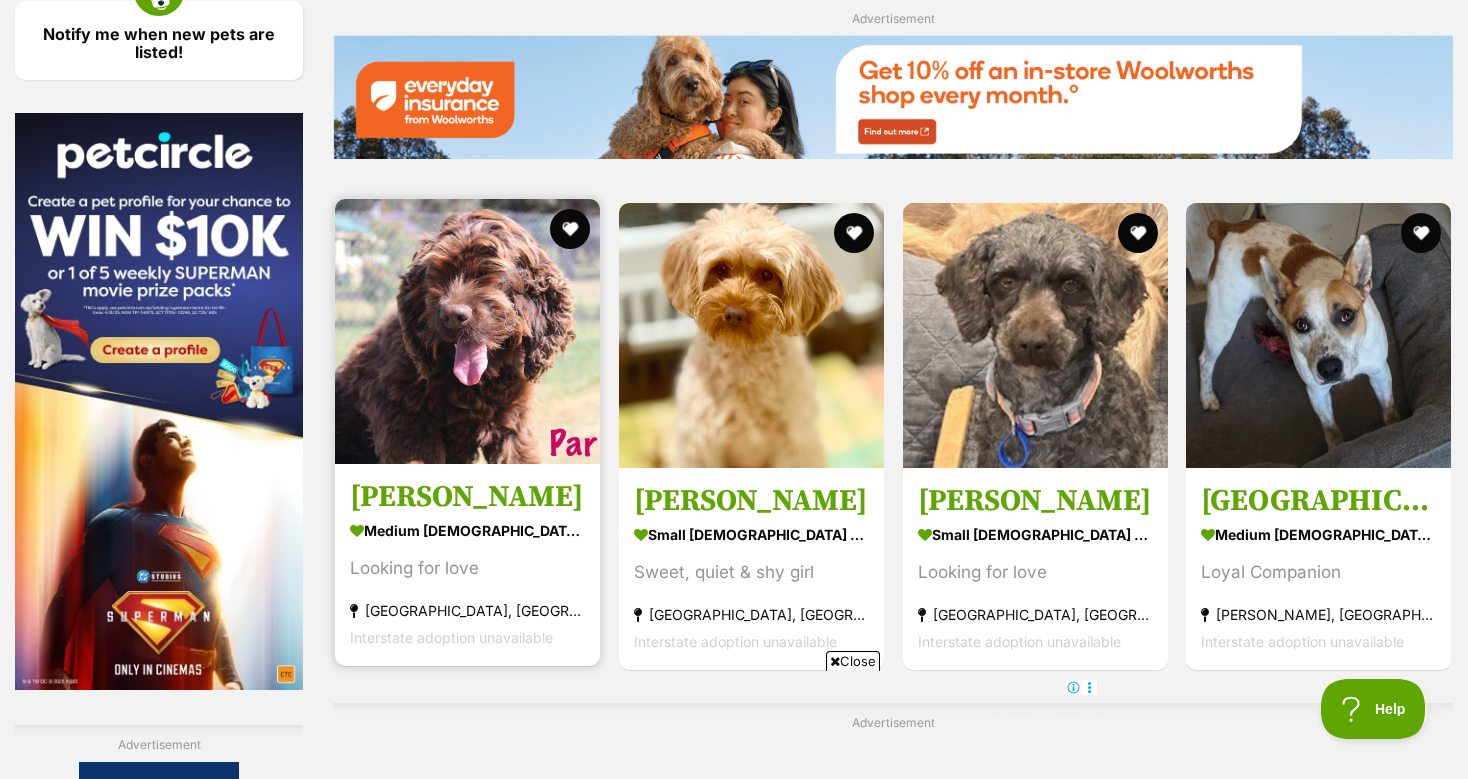 click at bounding box center [467, 331] 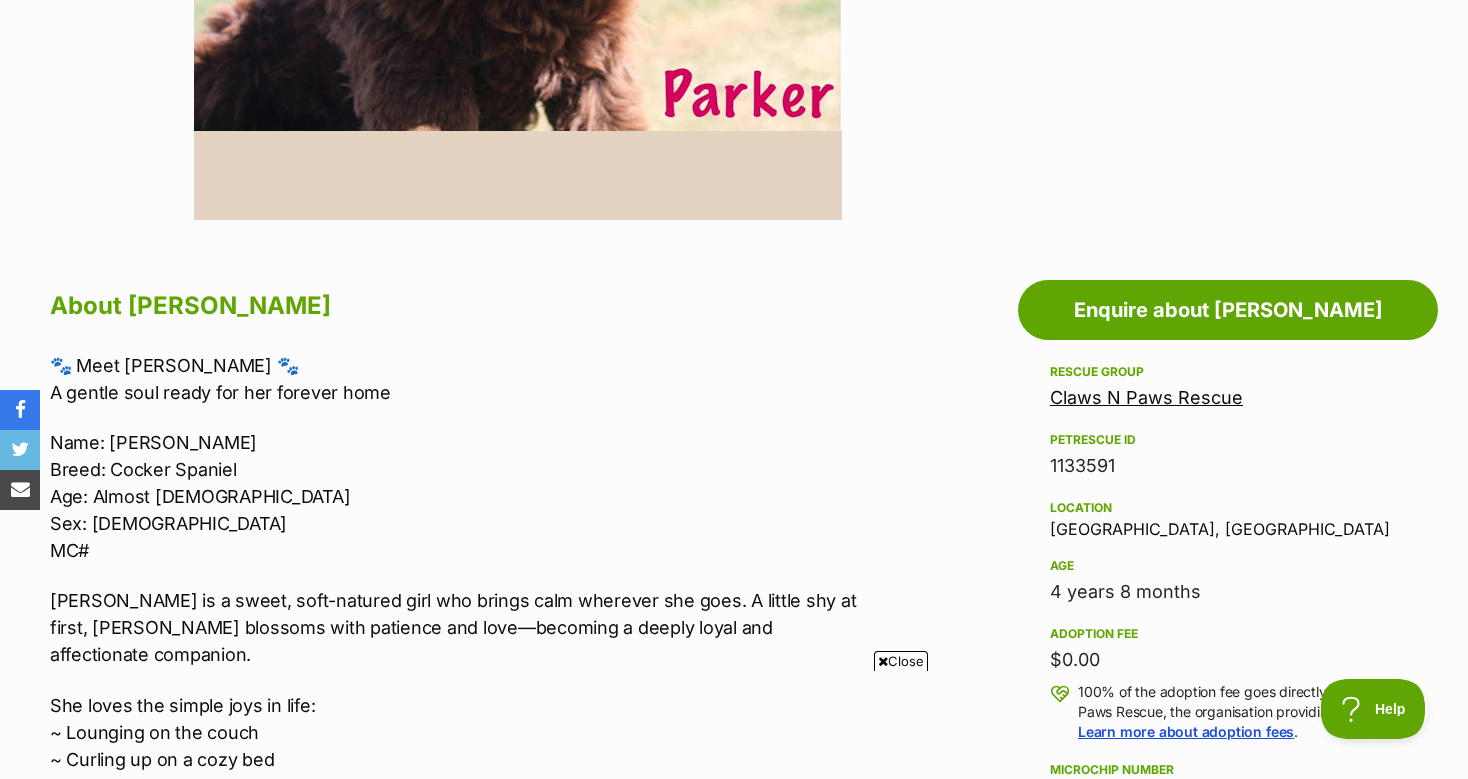scroll, scrollTop: 0, scrollLeft: 0, axis: both 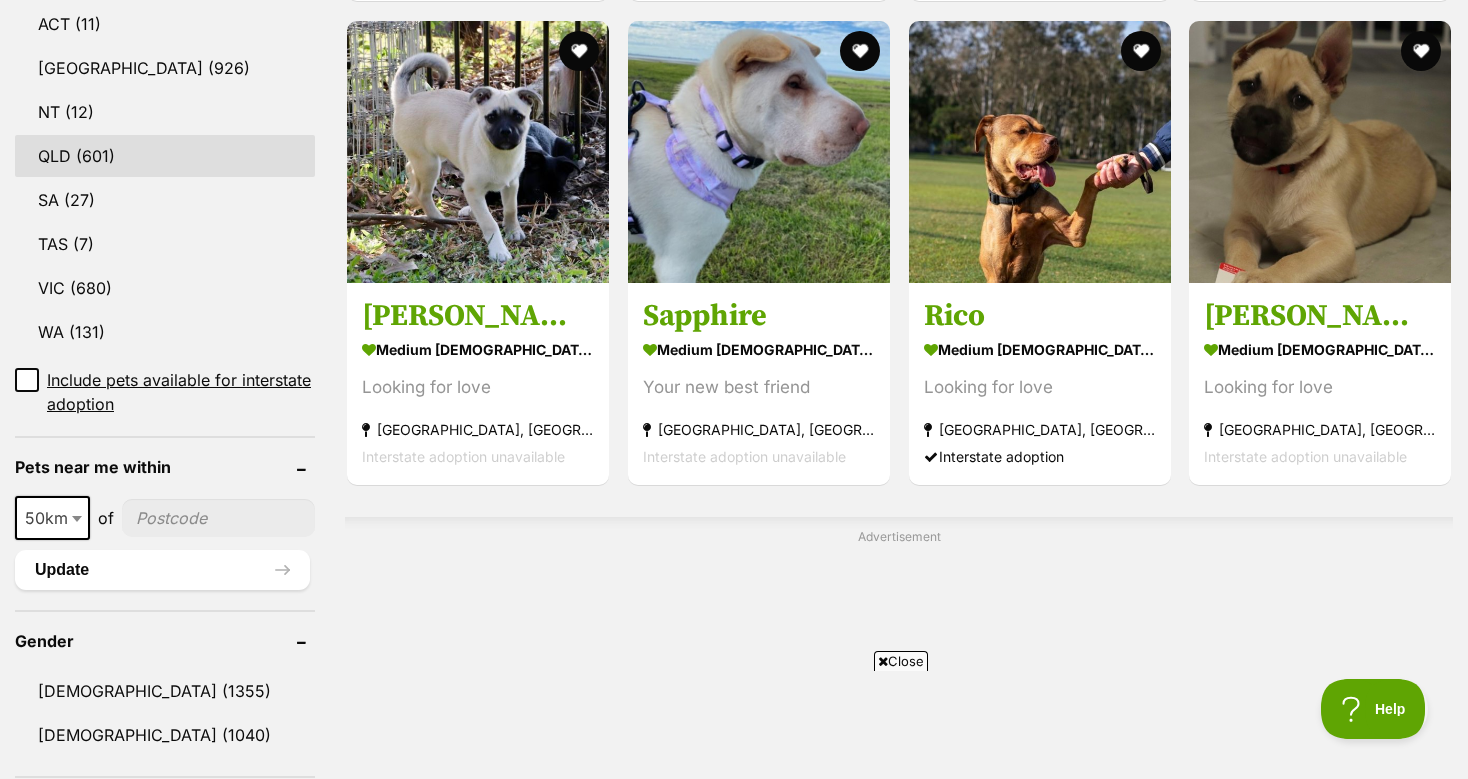 click on "QLD (601)" at bounding box center [165, 156] 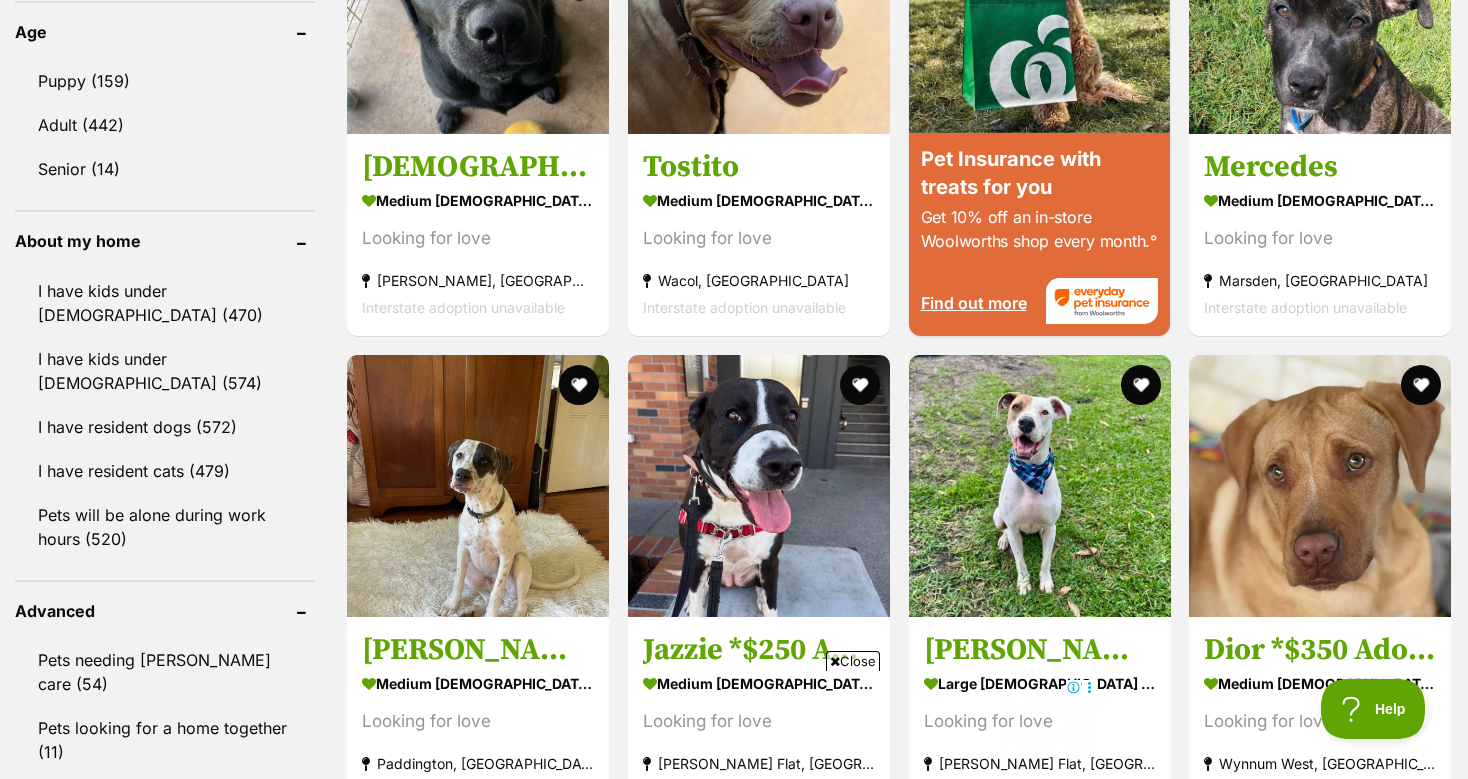 scroll, scrollTop: 2323, scrollLeft: 0, axis: vertical 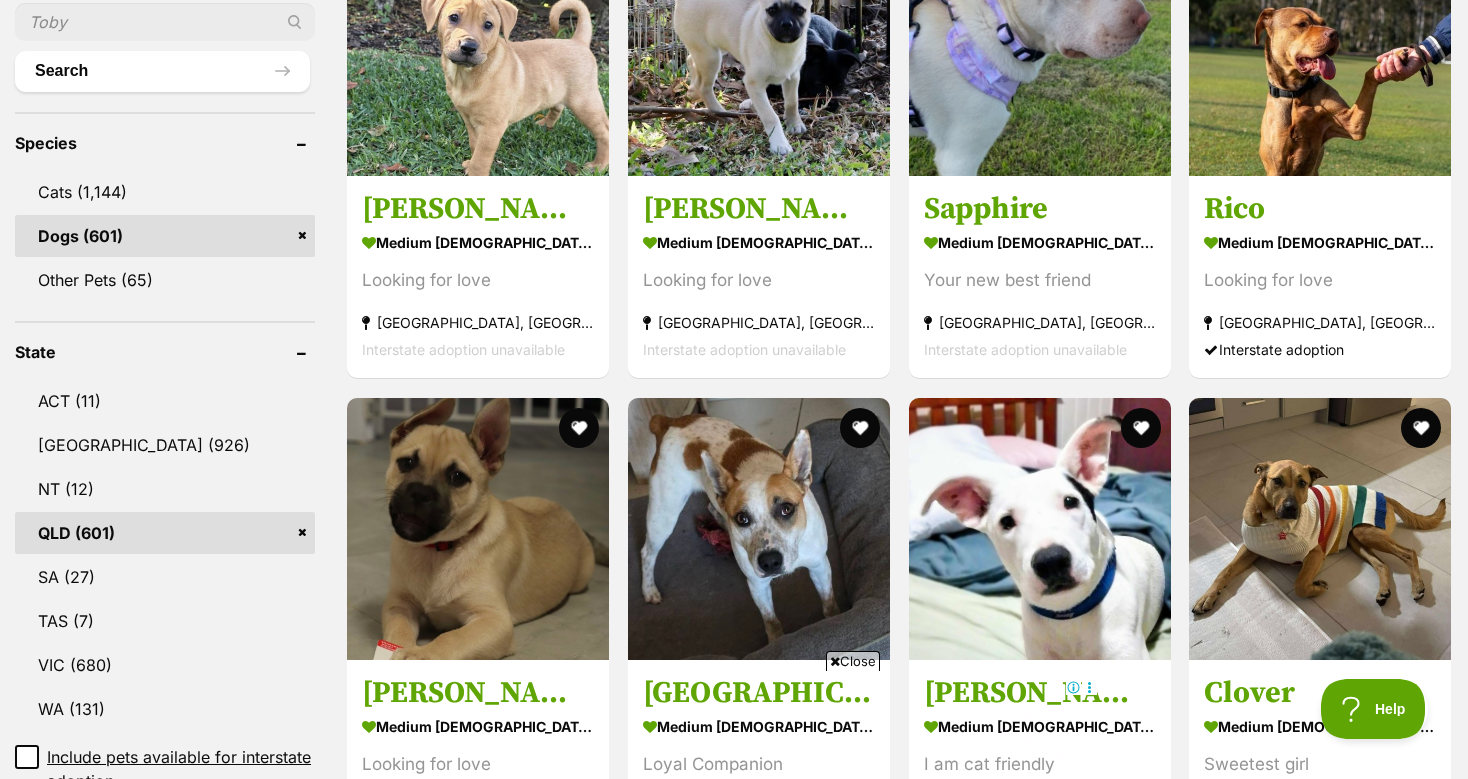 click on "QLD (601)" at bounding box center [165, 533] 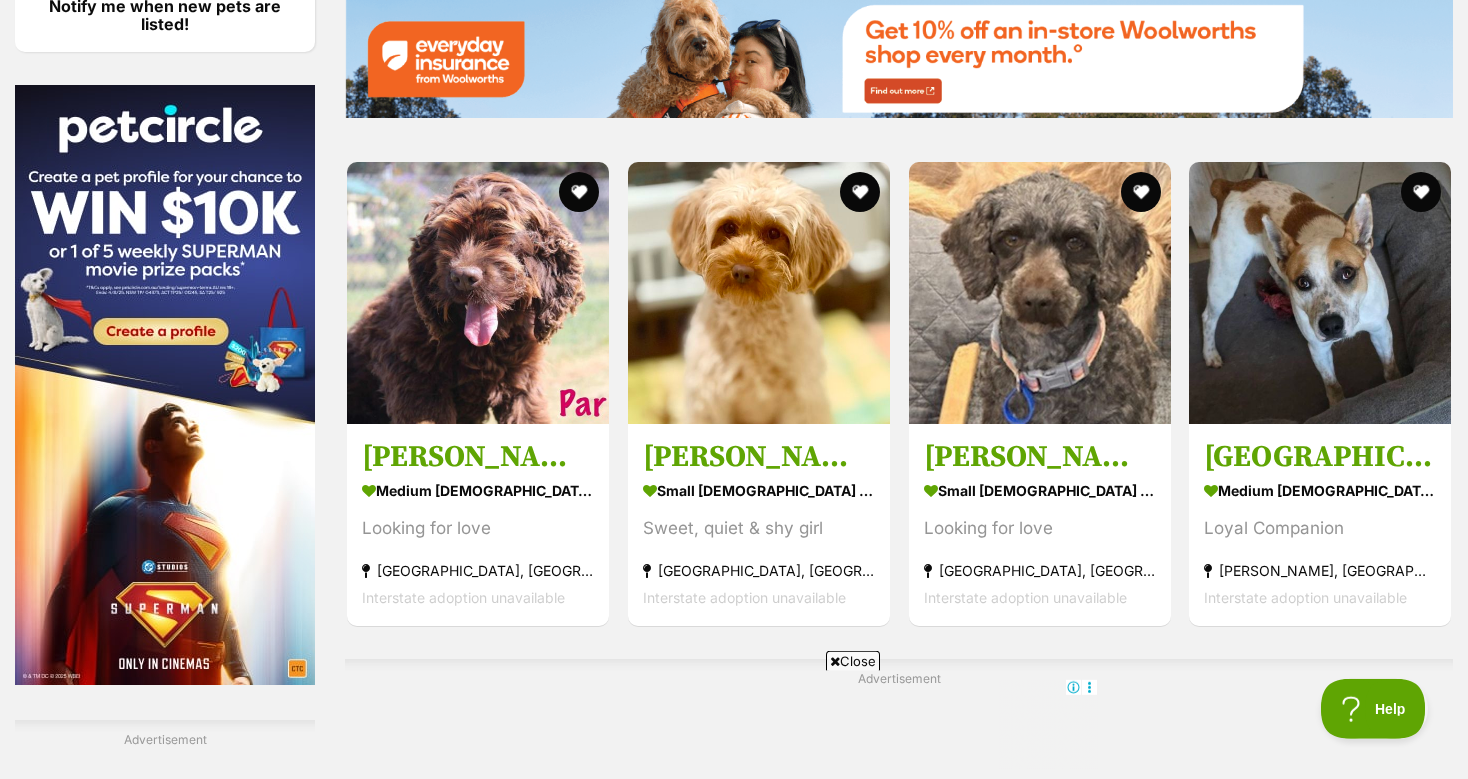 scroll, scrollTop: 3062, scrollLeft: 0, axis: vertical 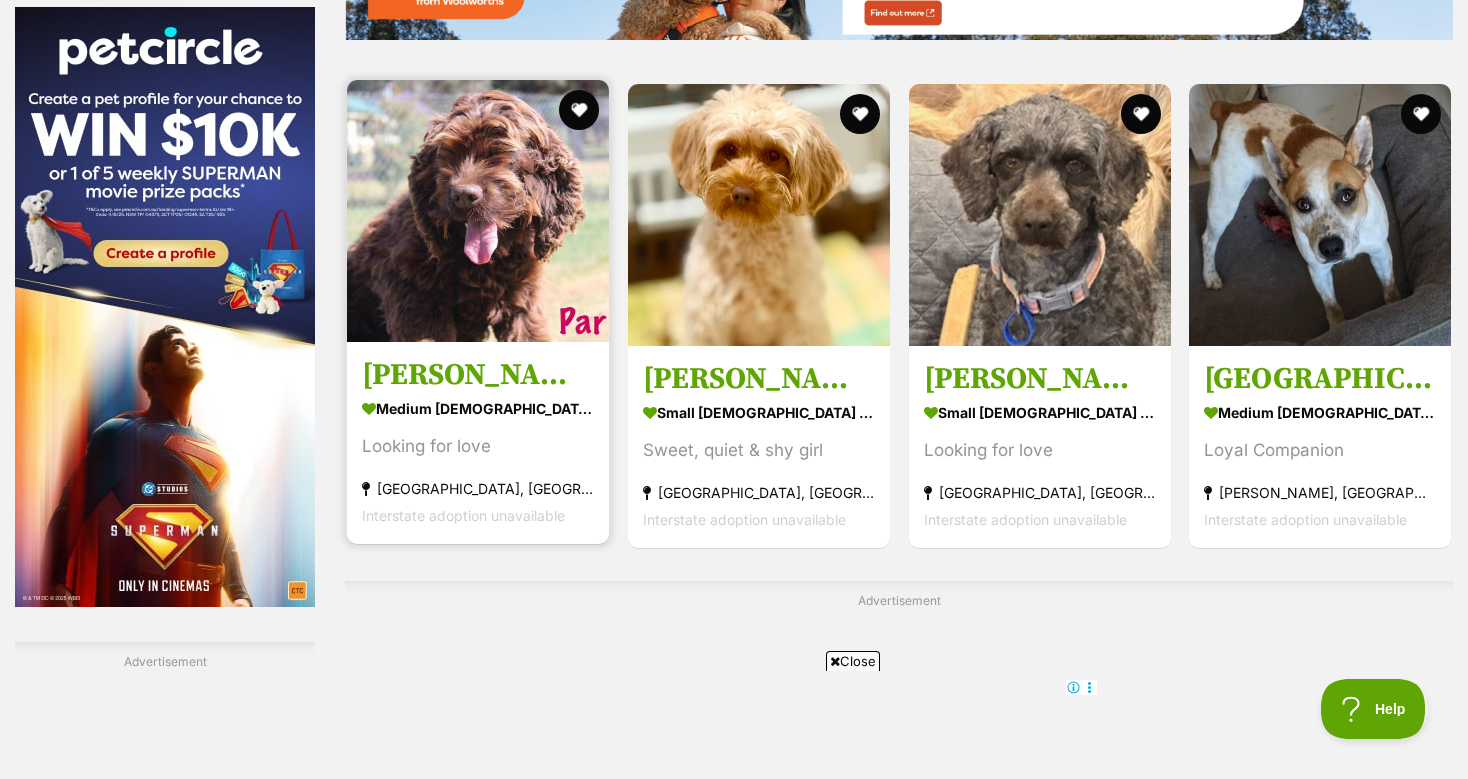 click at bounding box center (478, 211) 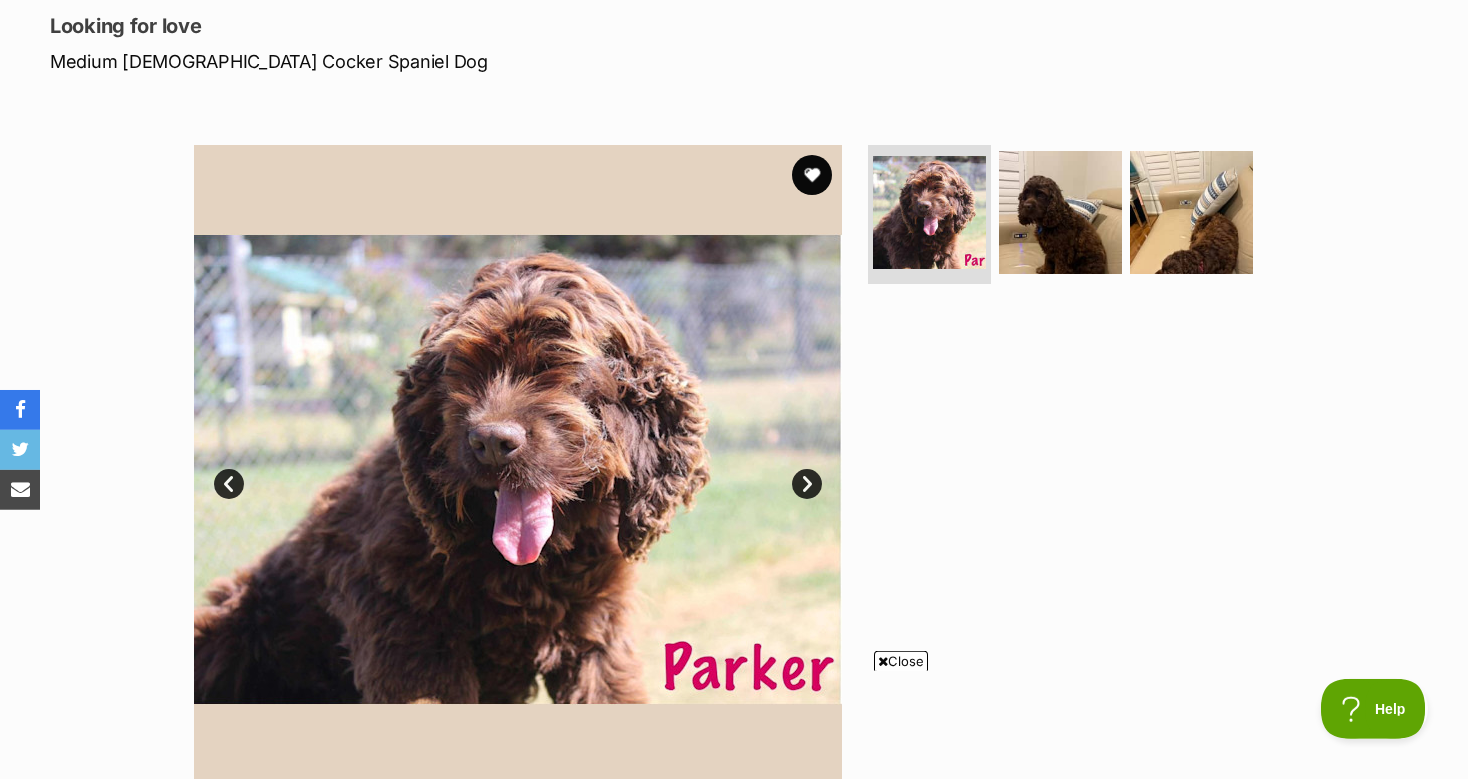 scroll, scrollTop: 316, scrollLeft: 0, axis: vertical 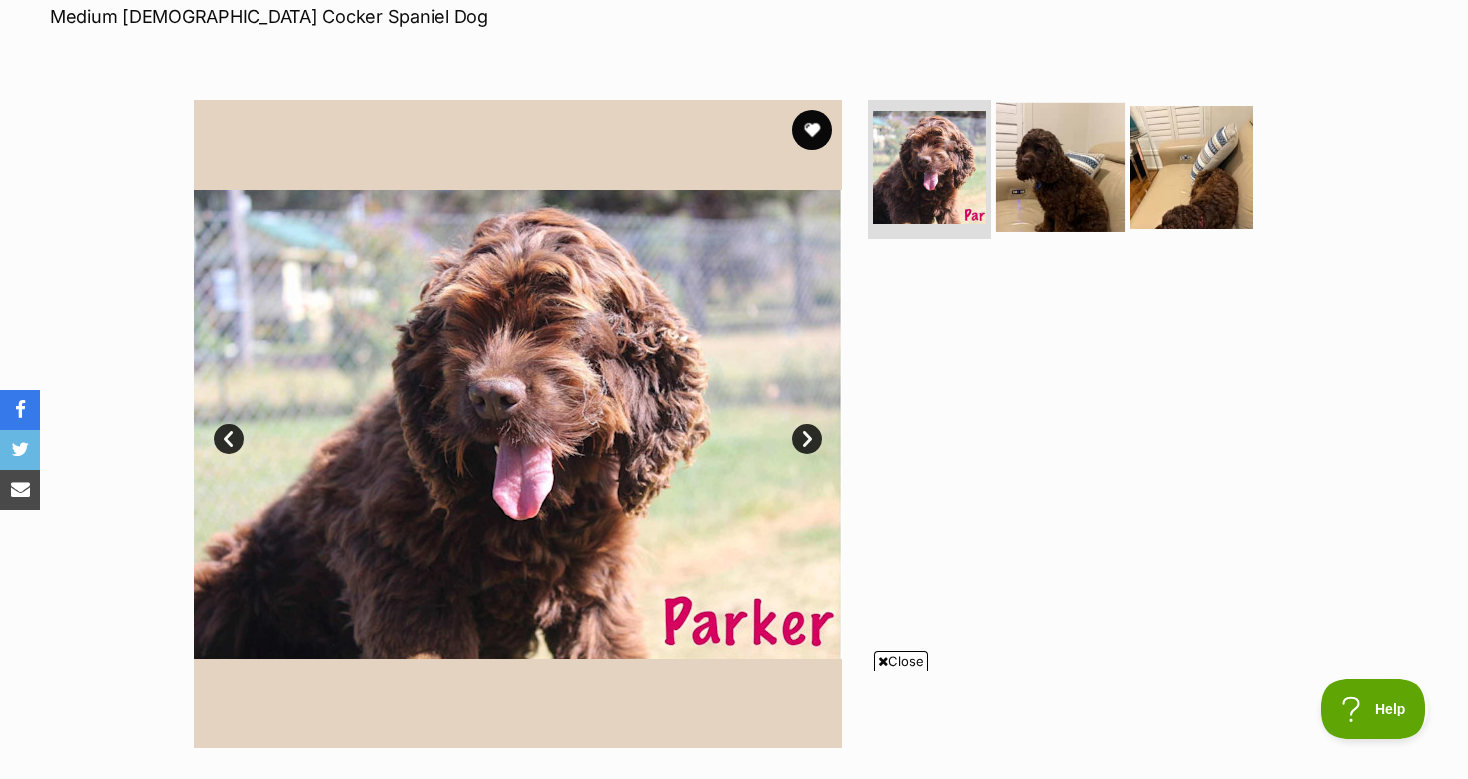 click at bounding box center [1060, 166] 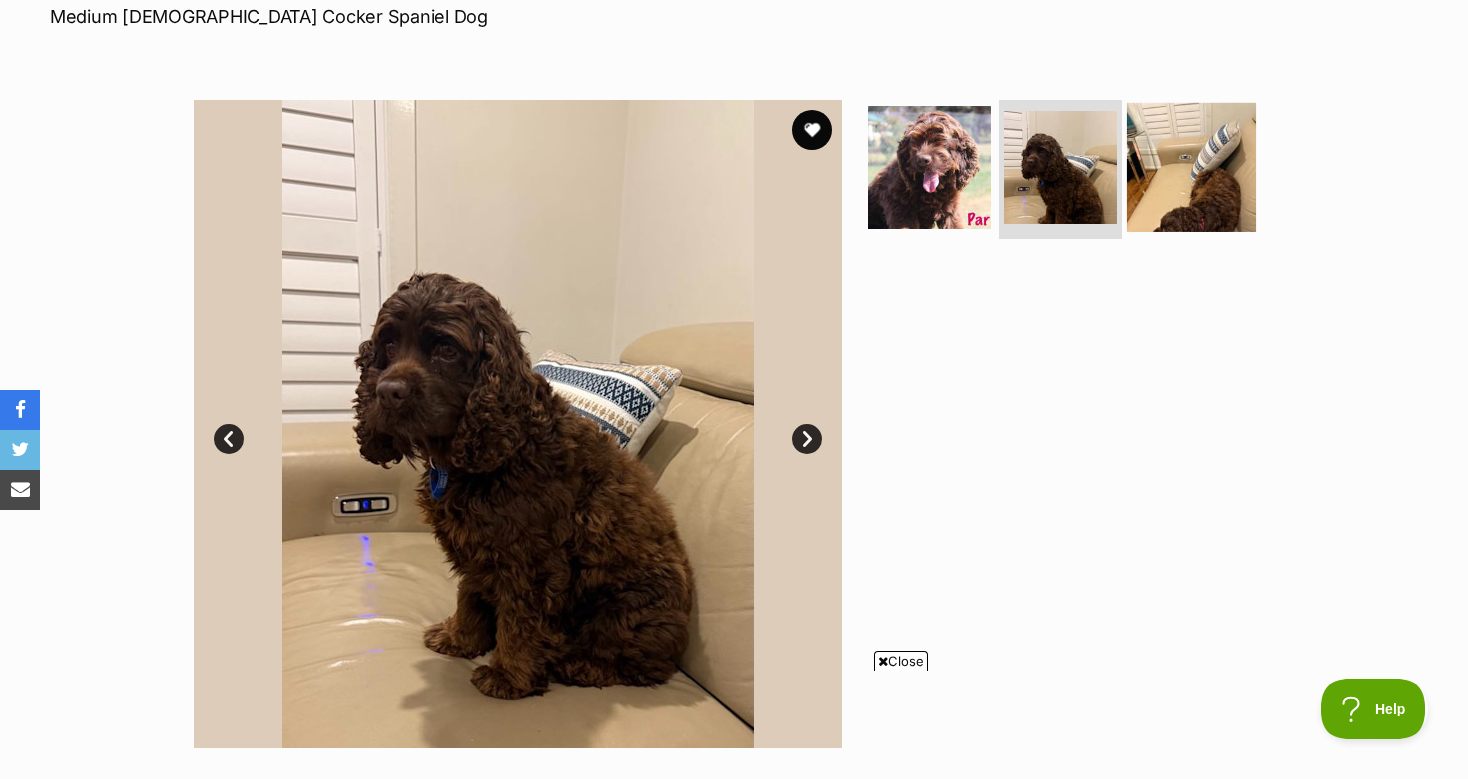 click at bounding box center (1191, 166) 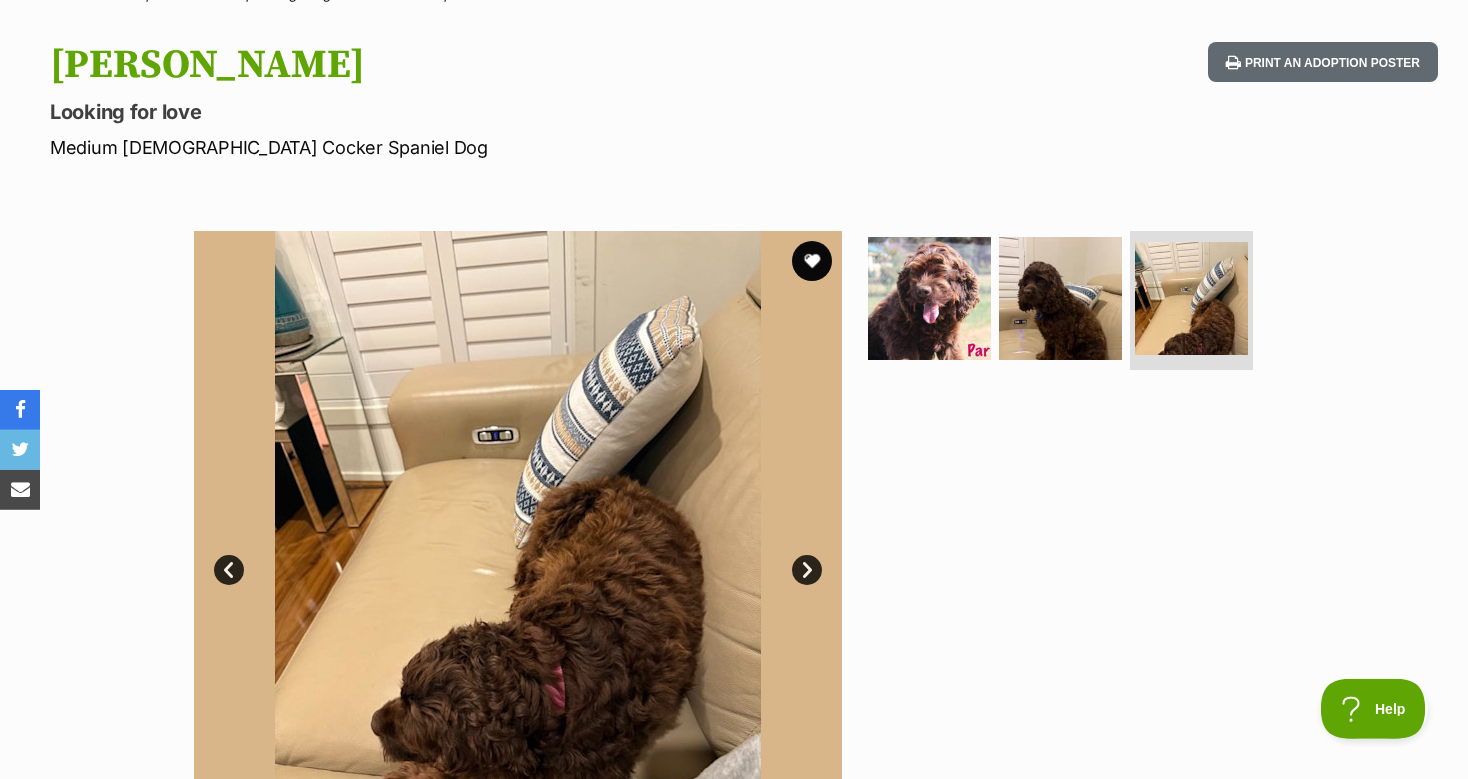 scroll, scrollTop: 0, scrollLeft: 0, axis: both 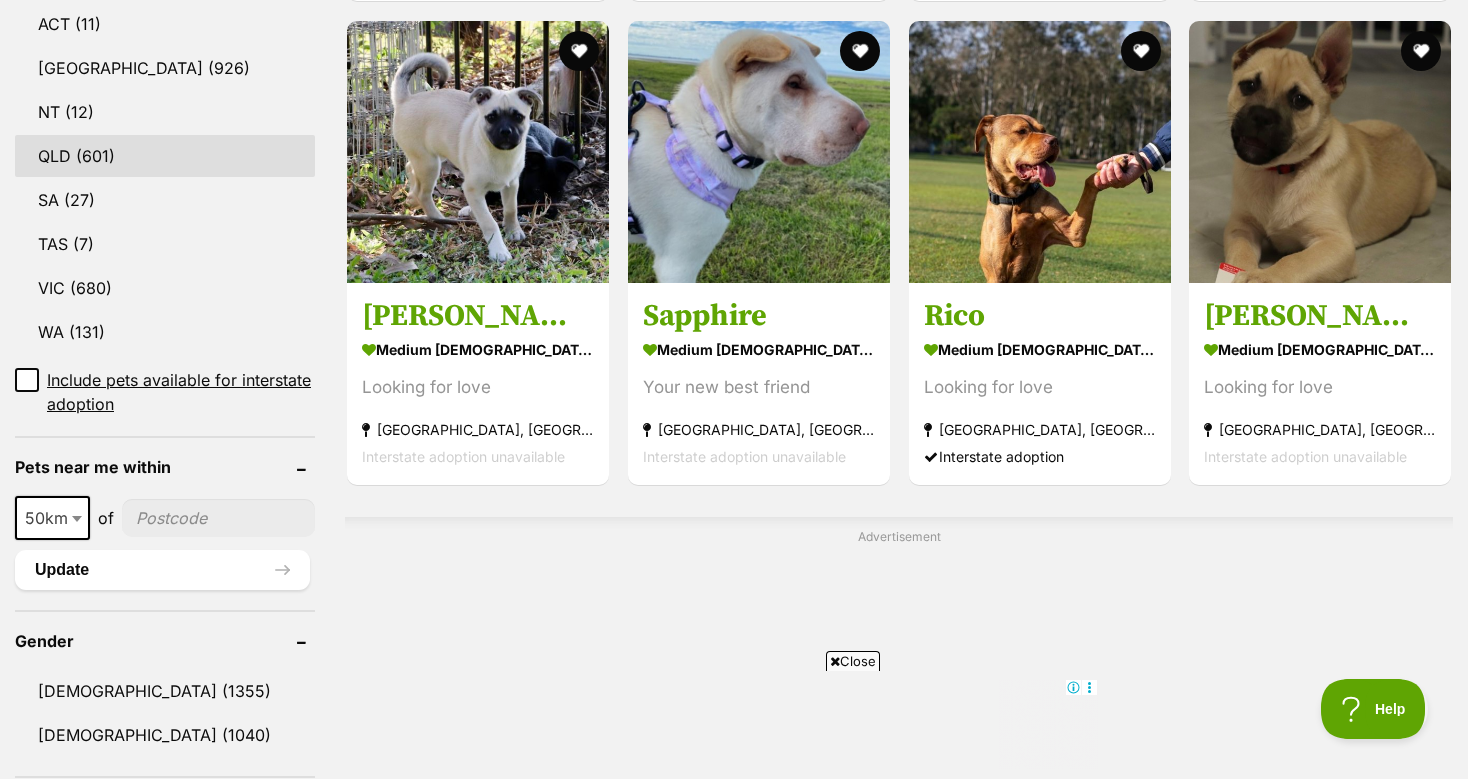 click on "QLD (601)" at bounding box center (165, 156) 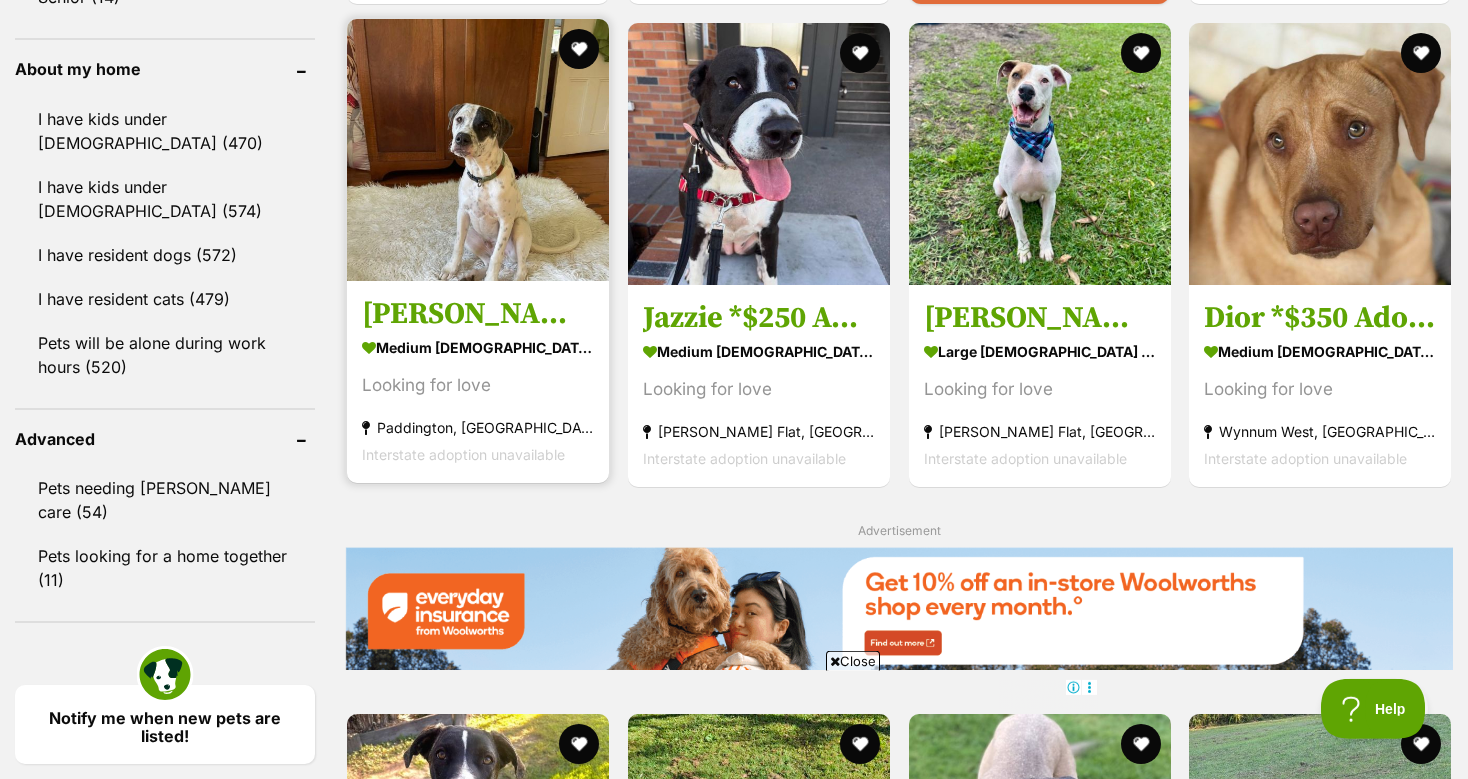 scroll, scrollTop: 2552, scrollLeft: 0, axis: vertical 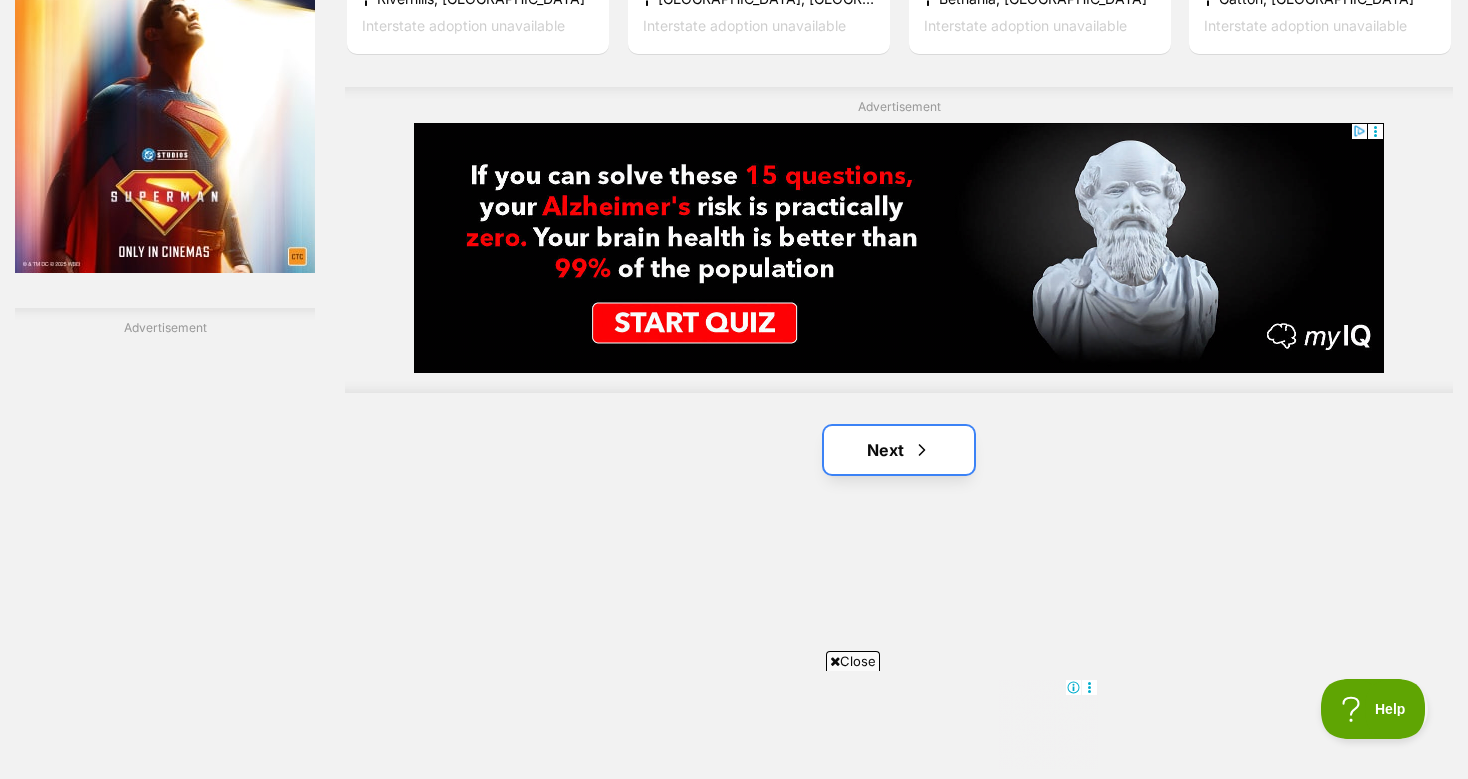 click on "Next" at bounding box center (899, 450) 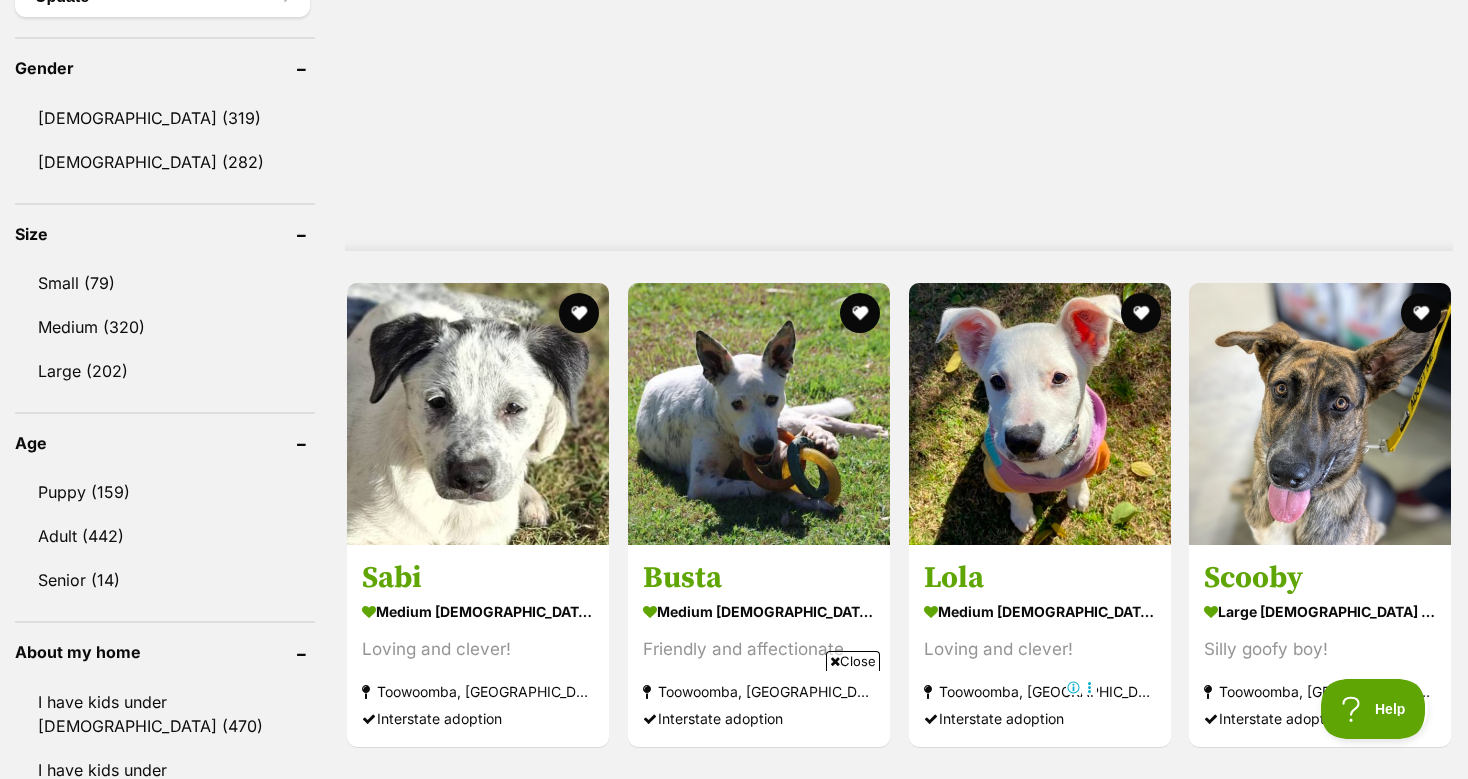 scroll, scrollTop: 0, scrollLeft: 0, axis: both 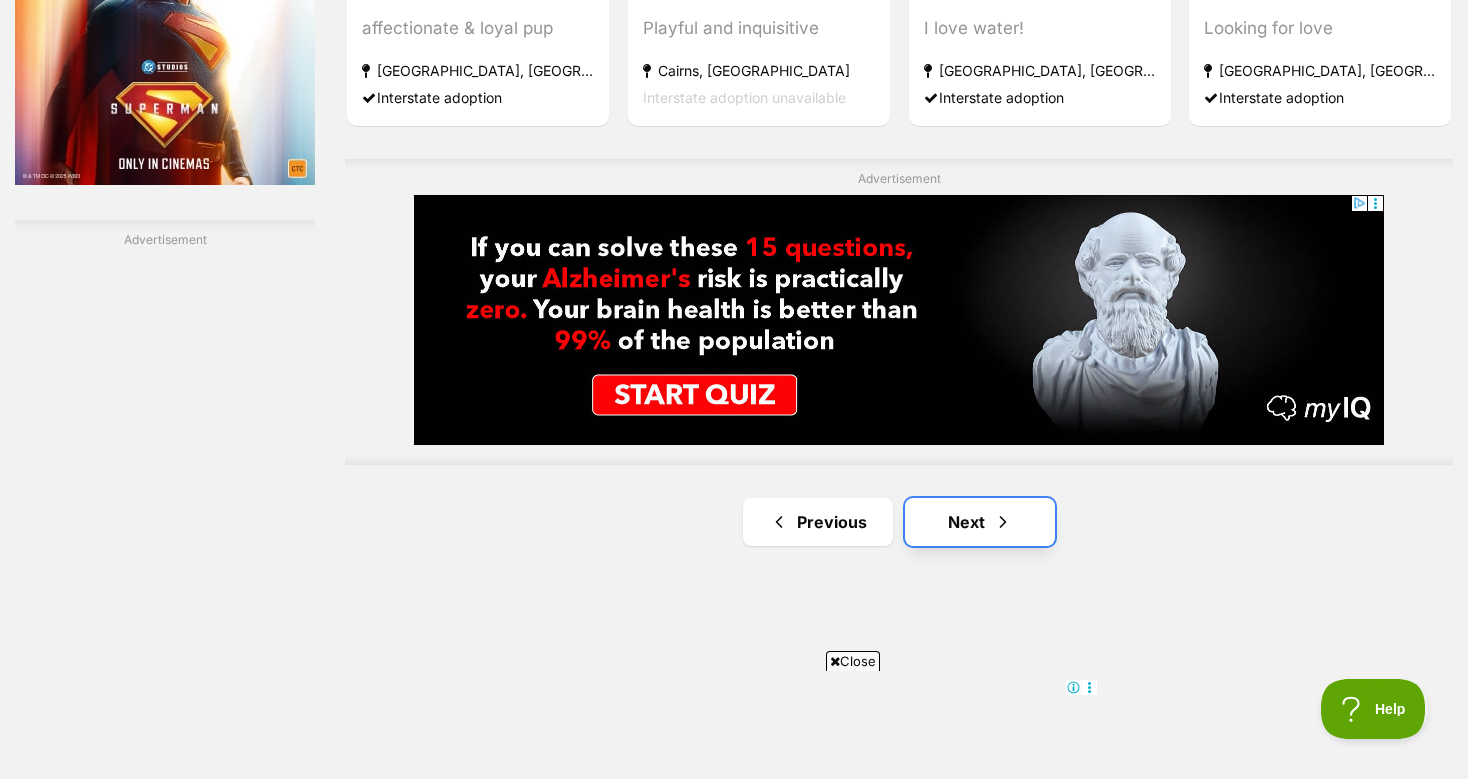 click at bounding box center (1003, 522) 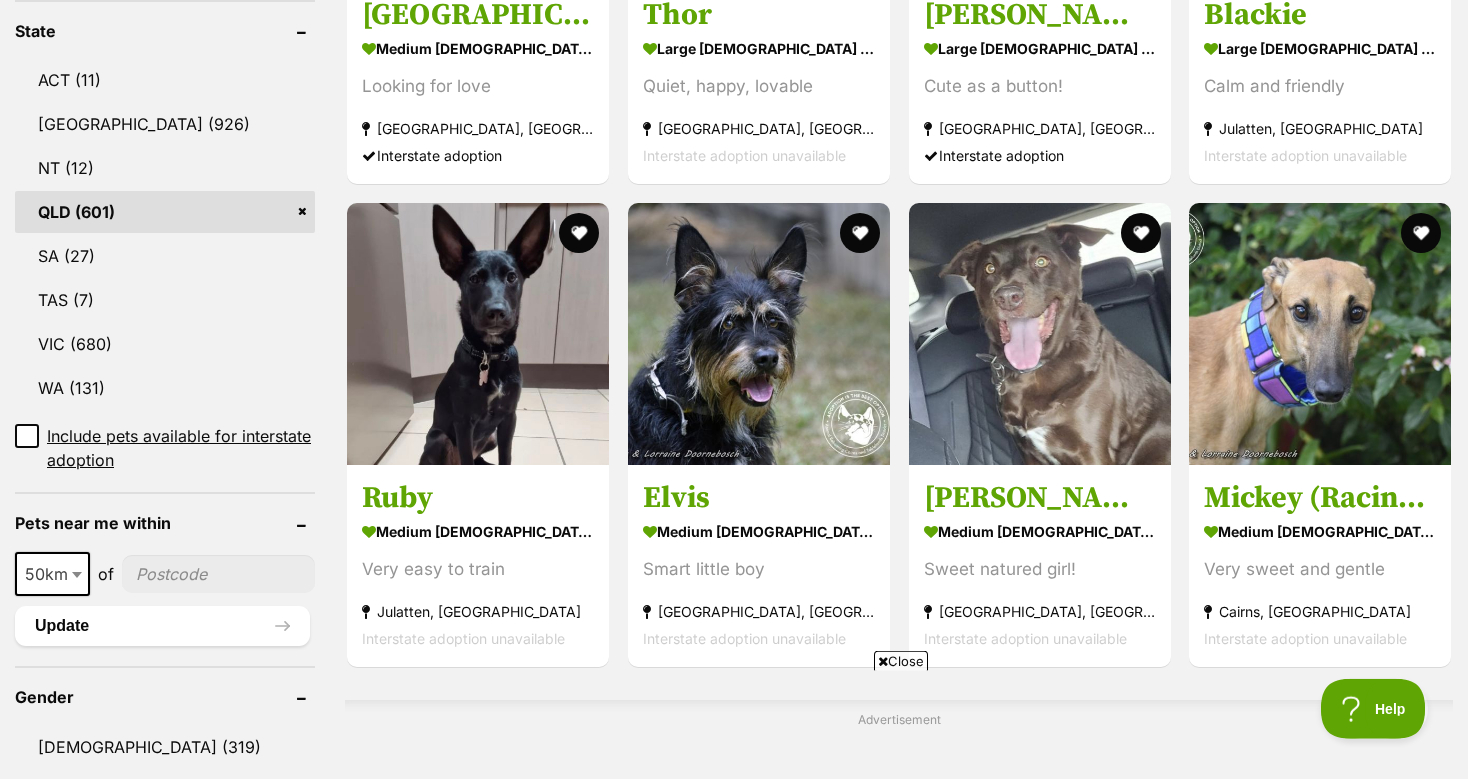 scroll, scrollTop: 1372, scrollLeft: 0, axis: vertical 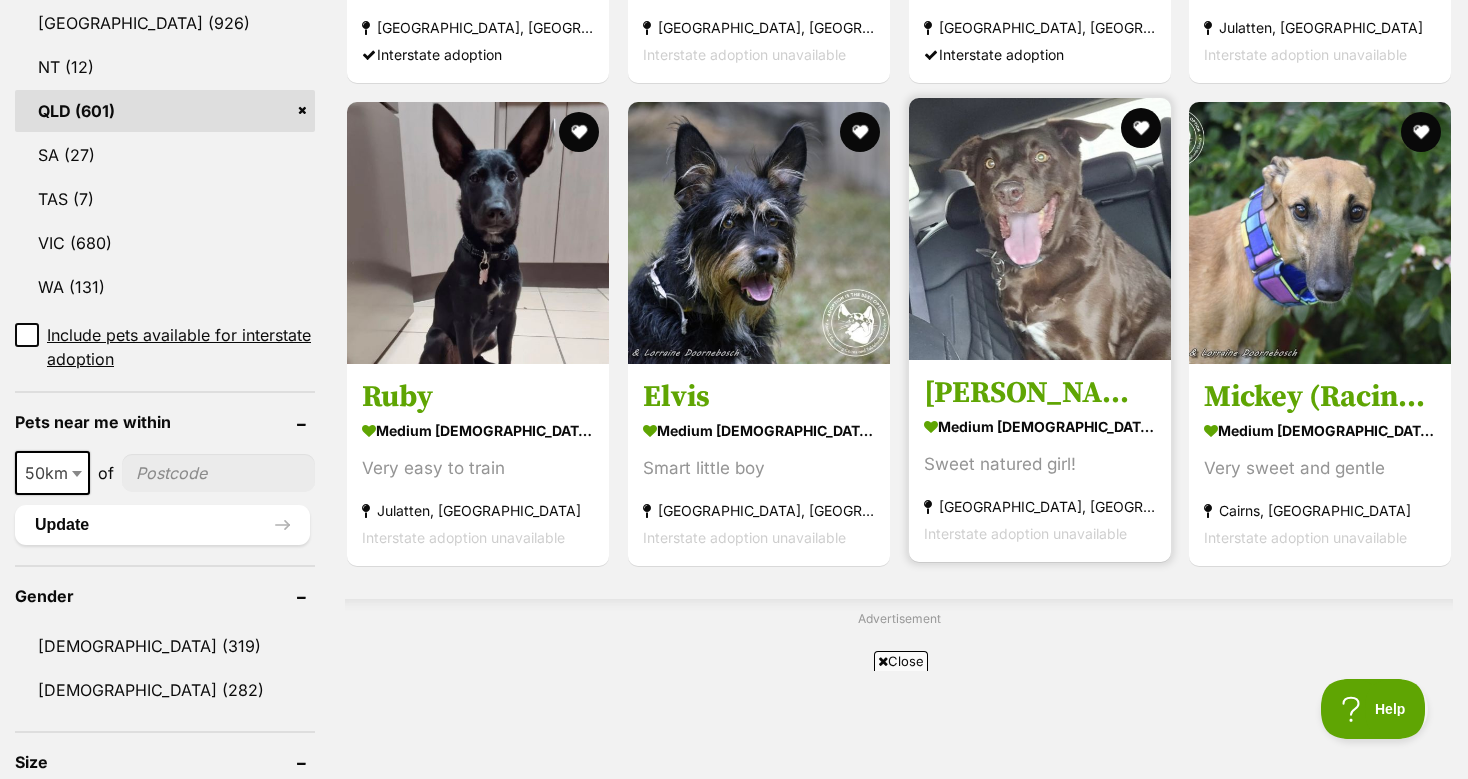 click at bounding box center [1040, 229] 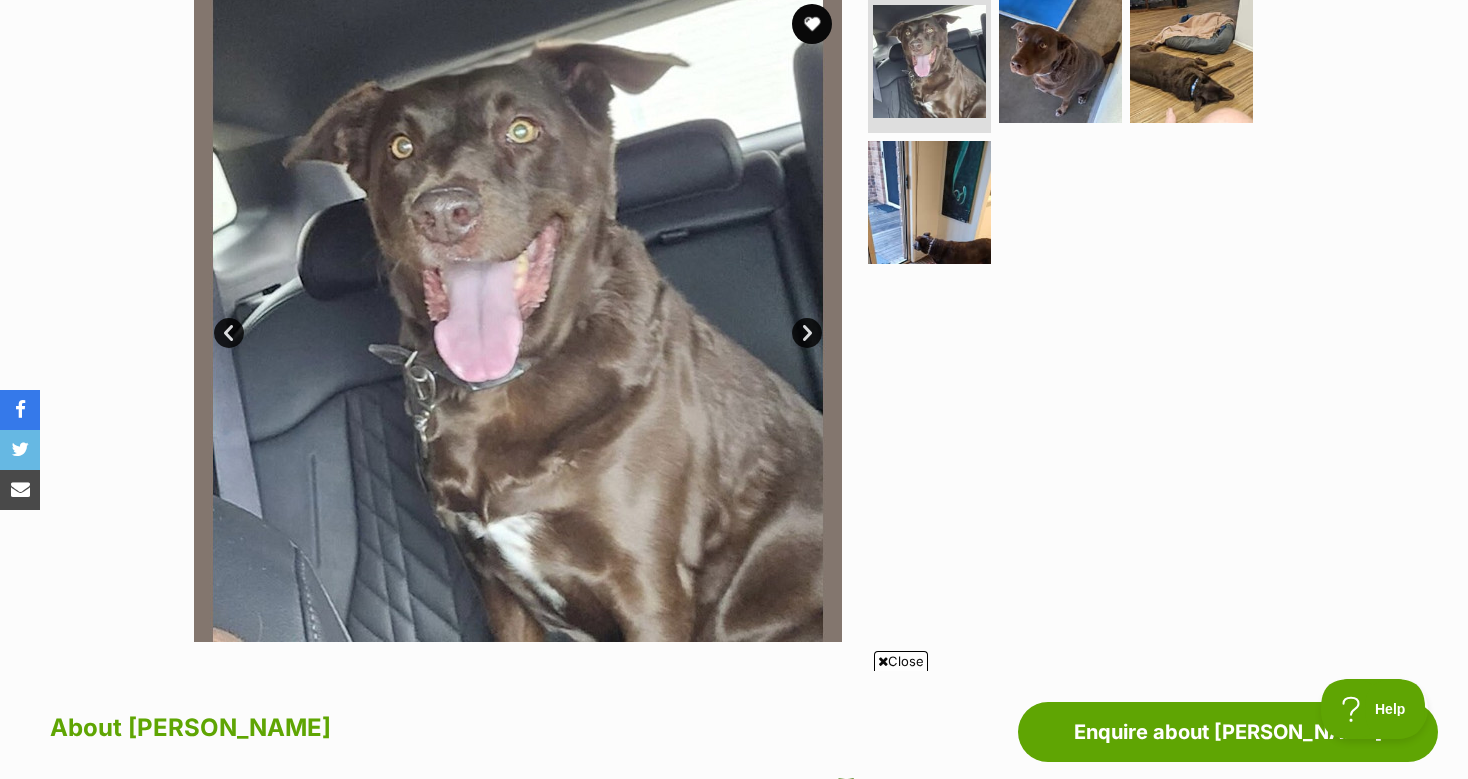 scroll, scrollTop: 0, scrollLeft: 0, axis: both 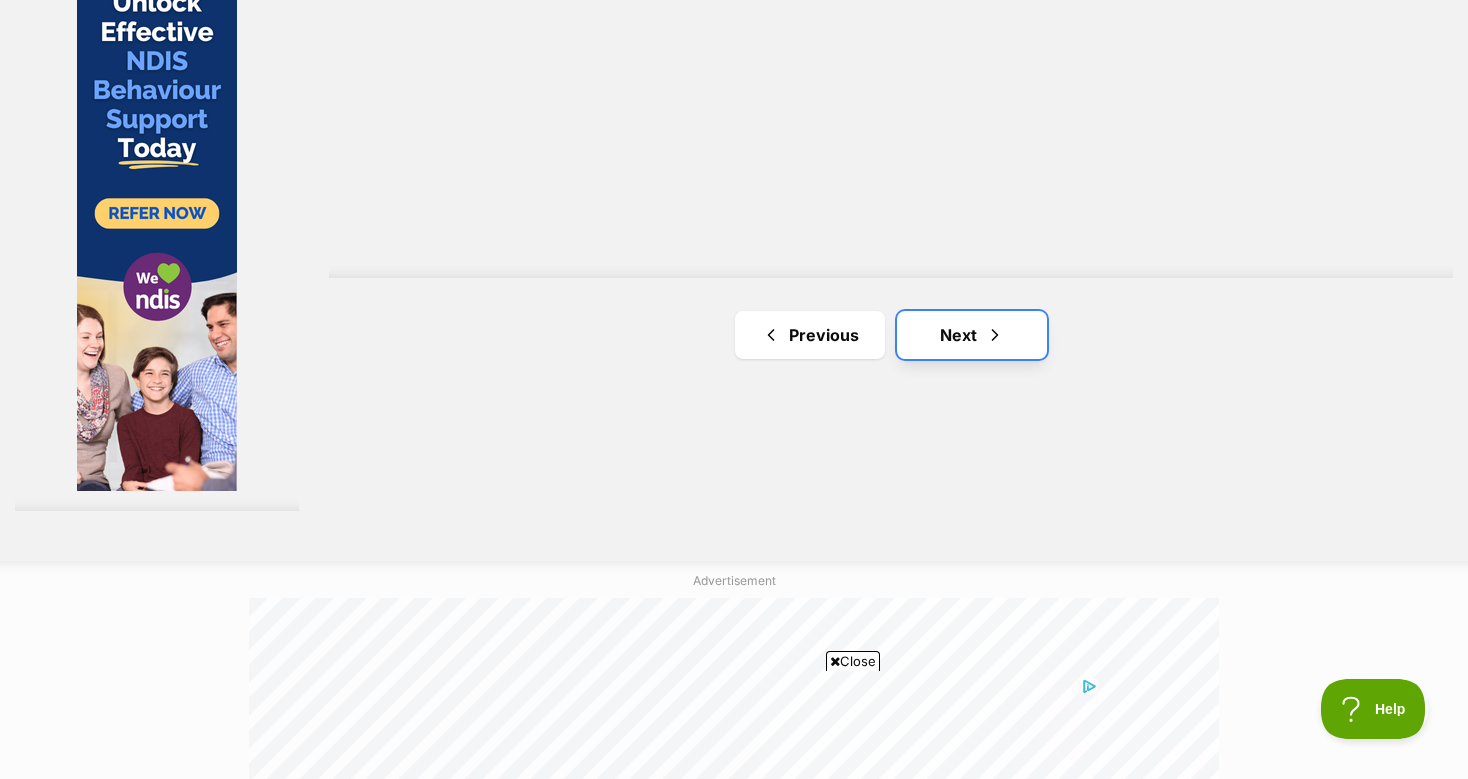 click on "Next" at bounding box center [972, 335] 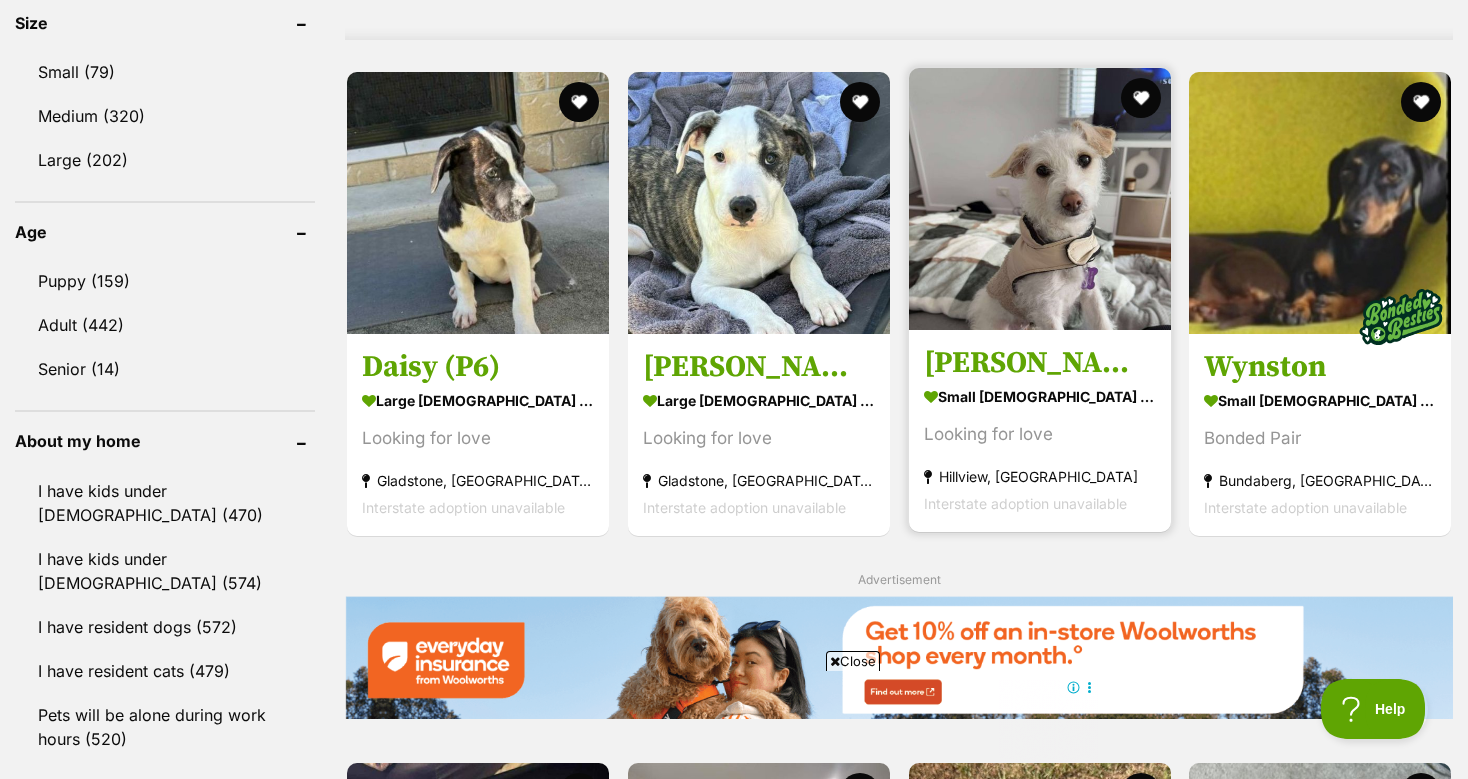 scroll, scrollTop: 0, scrollLeft: 0, axis: both 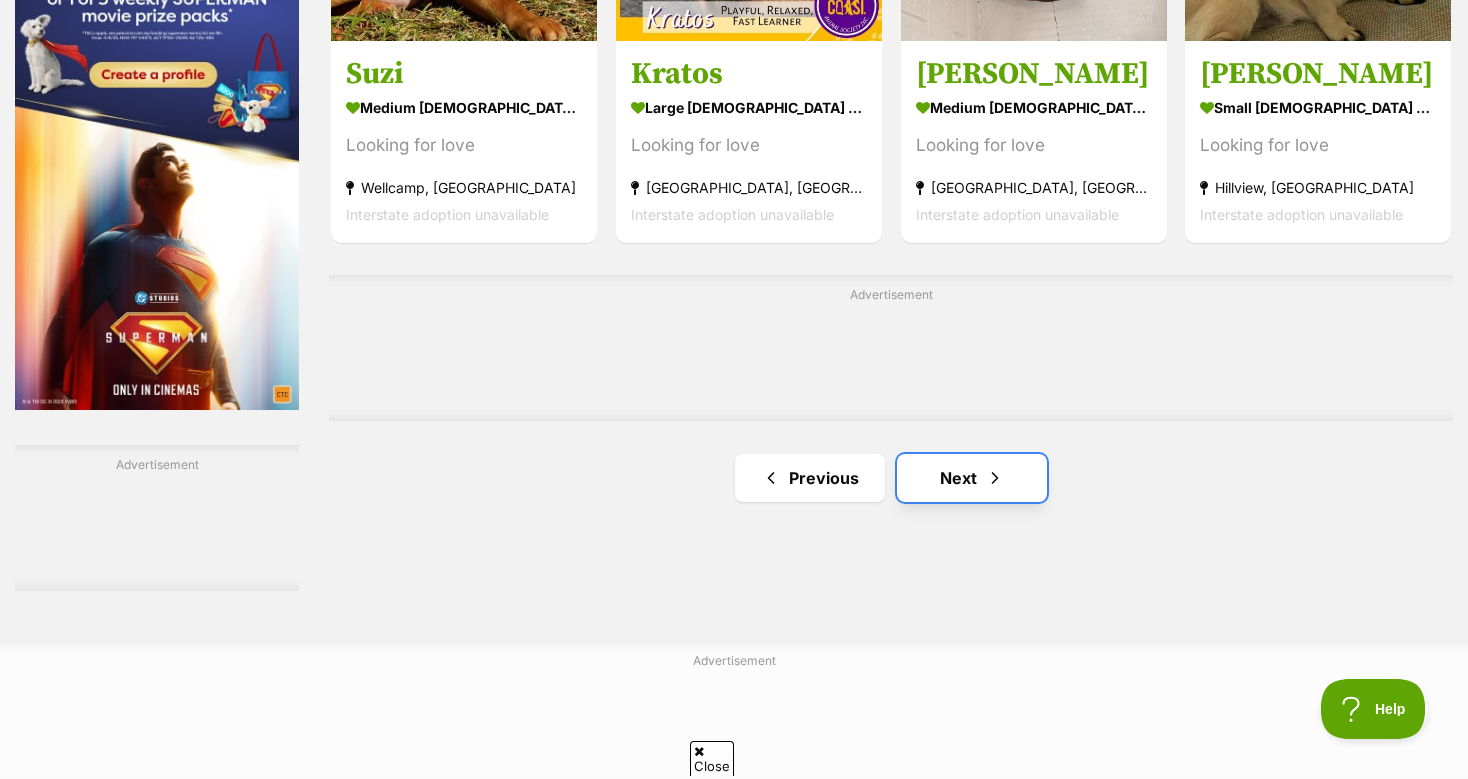 click on "Next" at bounding box center (972, 478) 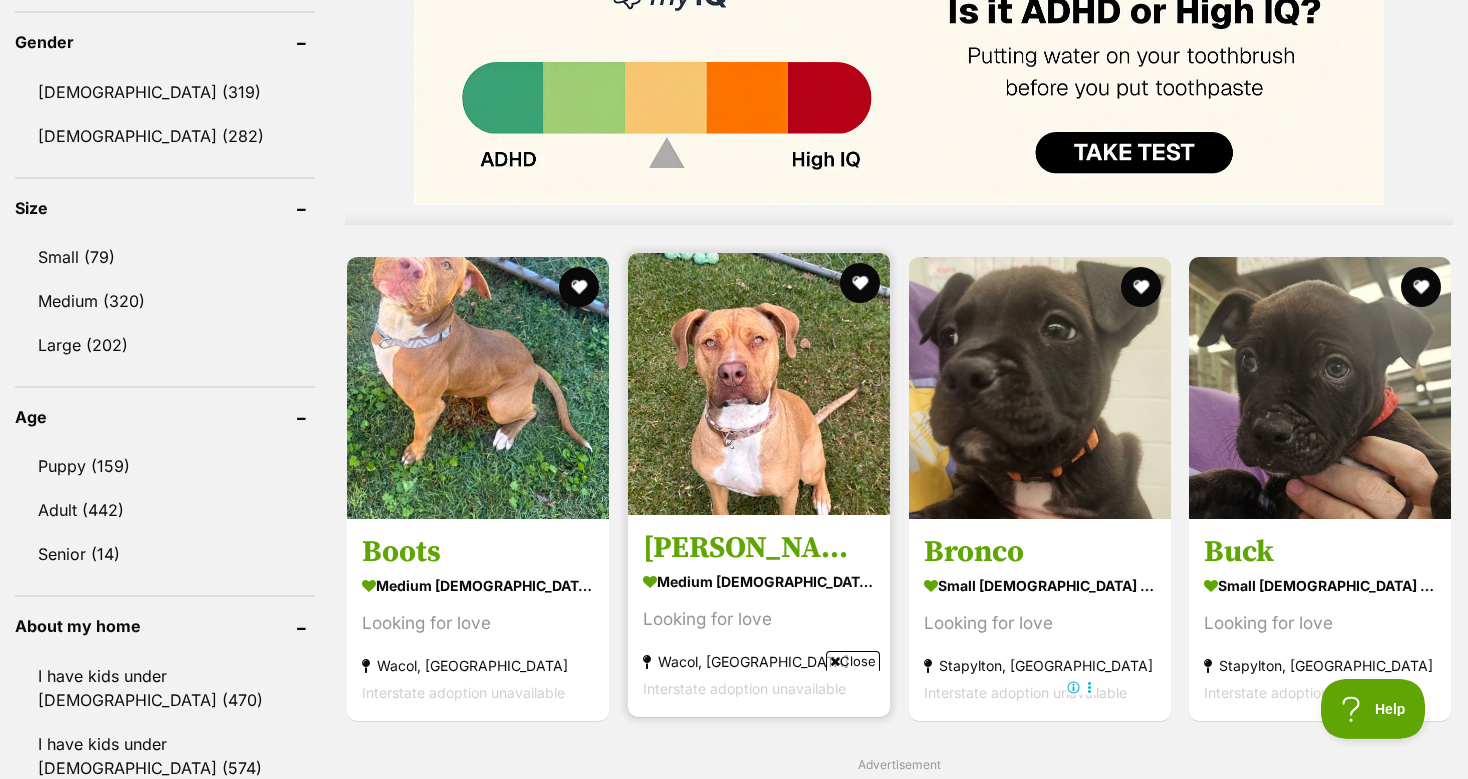 scroll, scrollTop: 1707, scrollLeft: 0, axis: vertical 